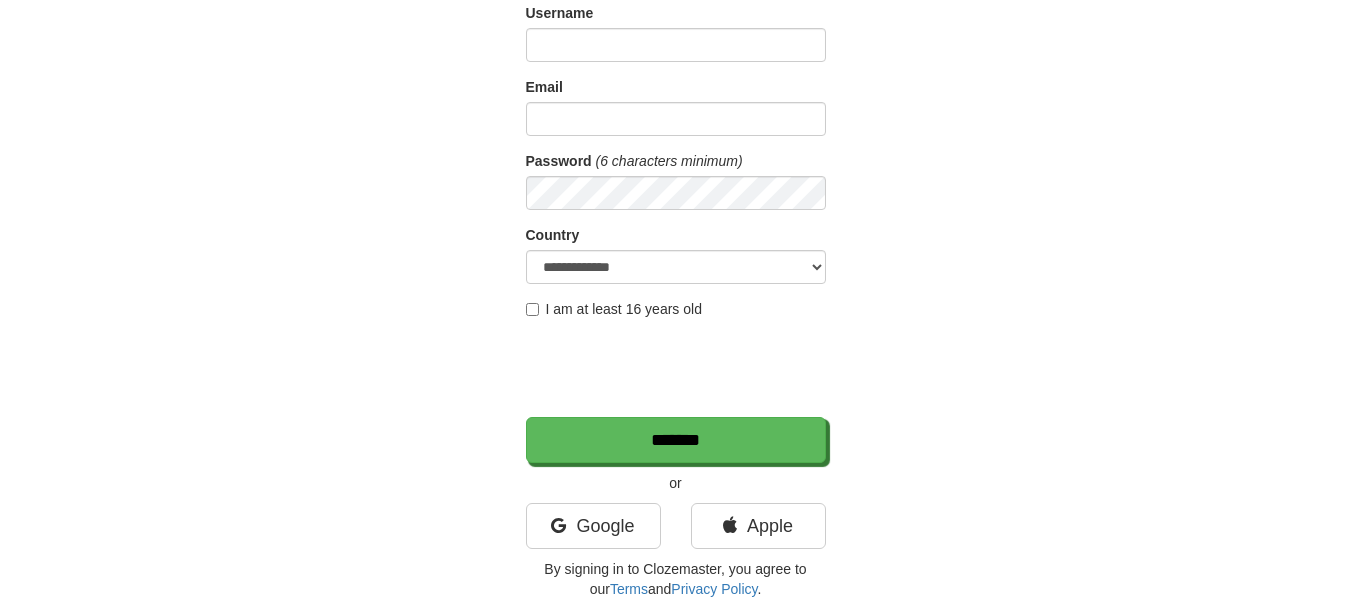 scroll, scrollTop: 166, scrollLeft: 0, axis: vertical 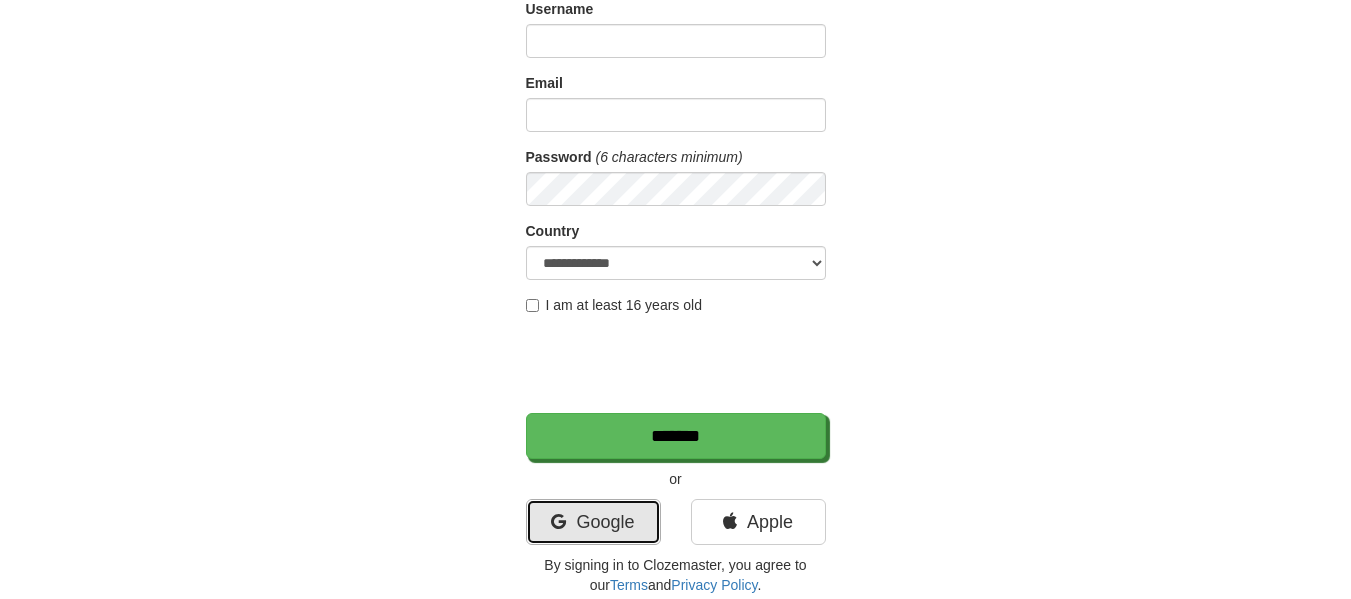 click on "Google" at bounding box center [593, 522] 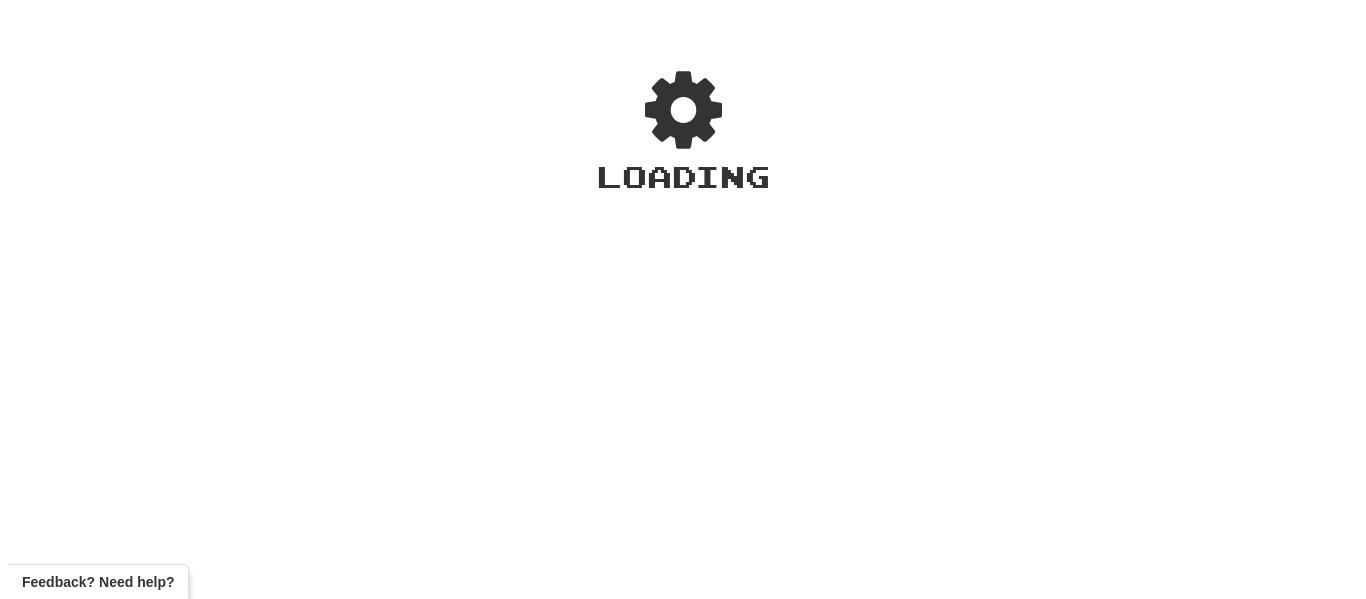 scroll, scrollTop: 0, scrollLeft: 0, axis: both 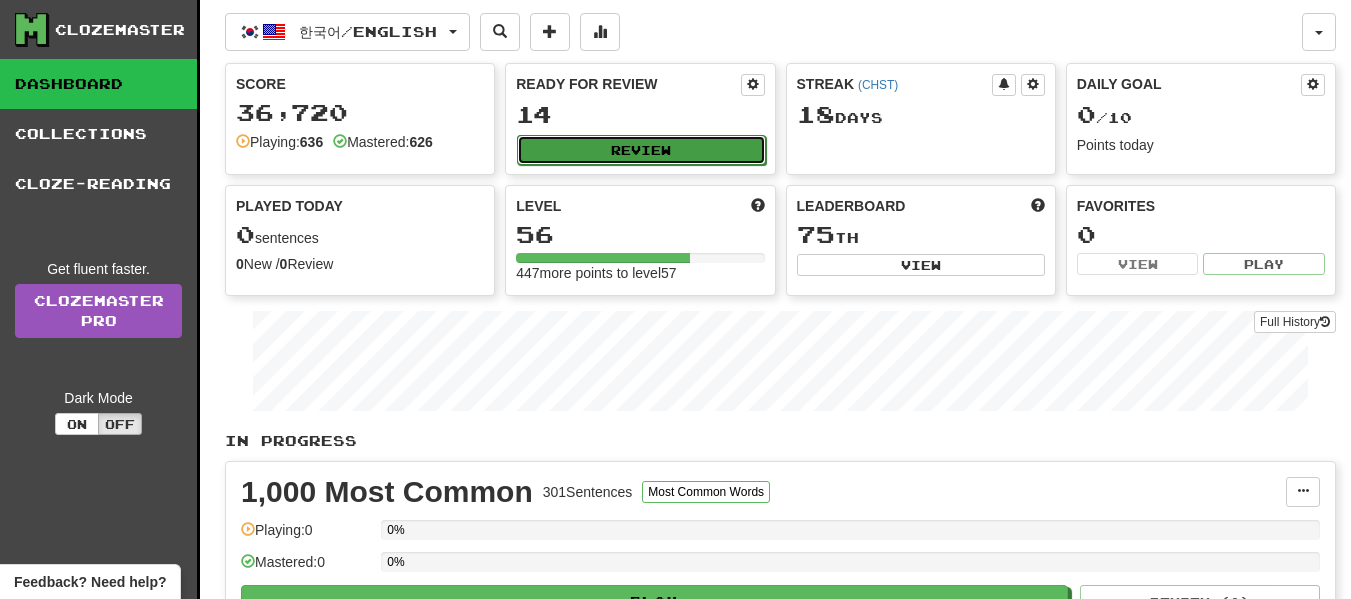 click on "Review" at bounding box center [641, 150] 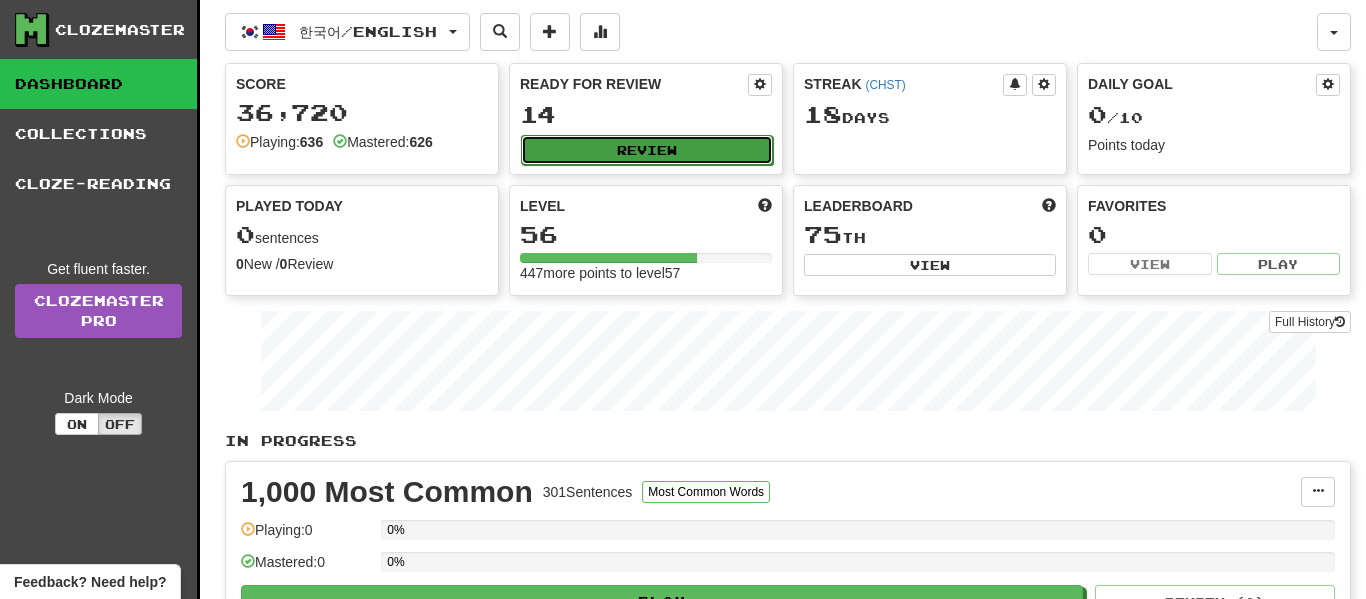 select on "**" 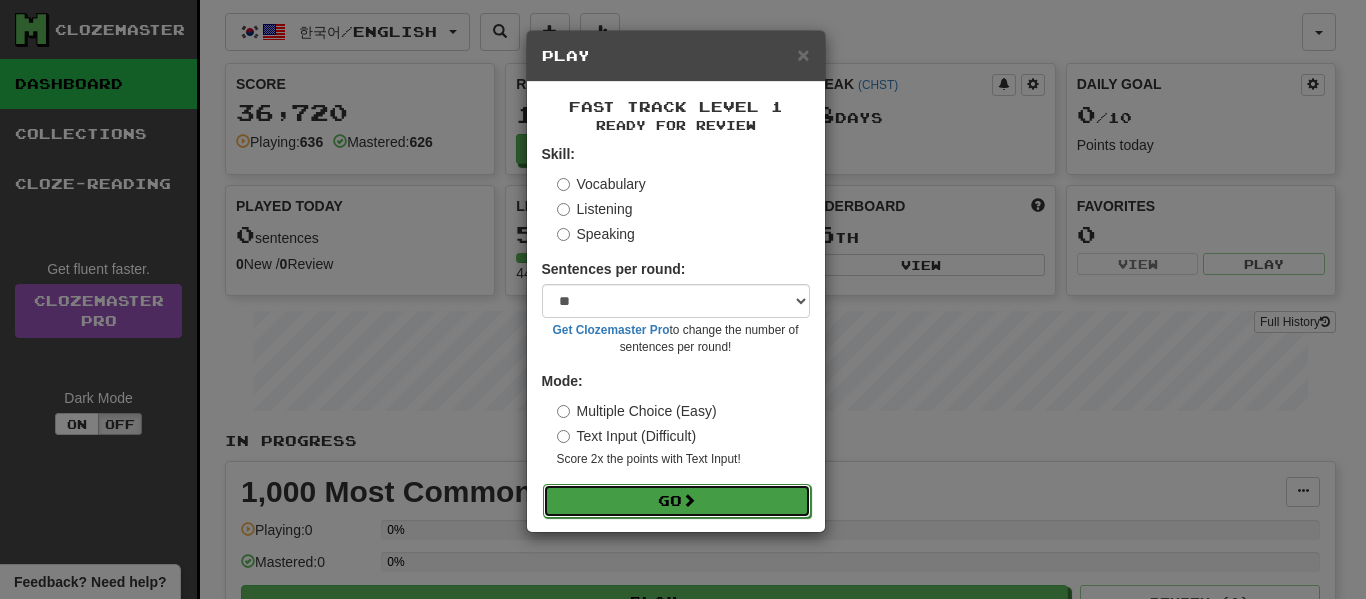 click on "Go" at bounding box center [677, 501] 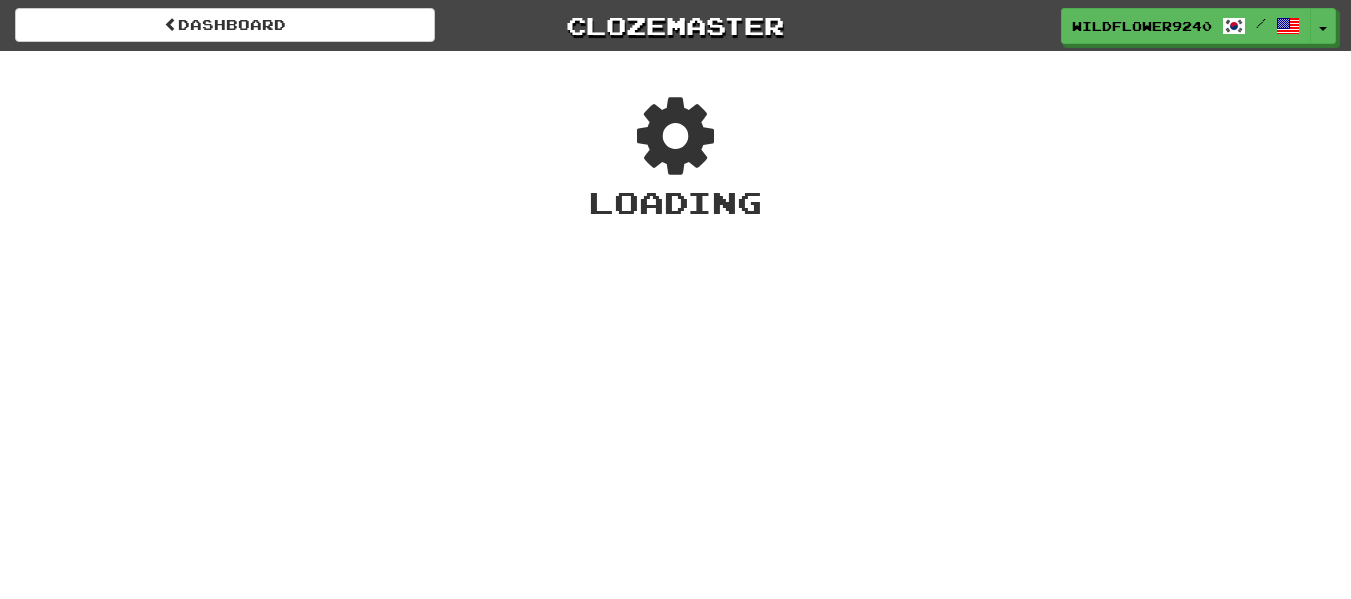 scroll, scrollTop: 0, scrollLeft: 0, axis: both 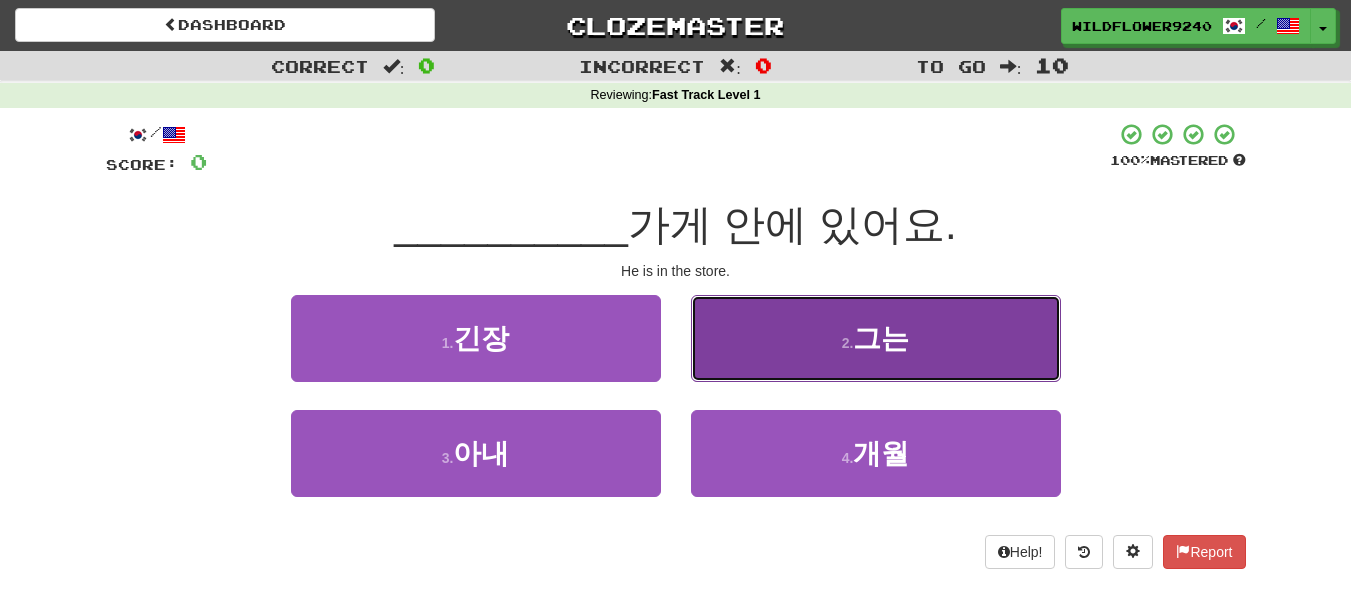 click on "2 .  그는" at bounding box center [876, 338] 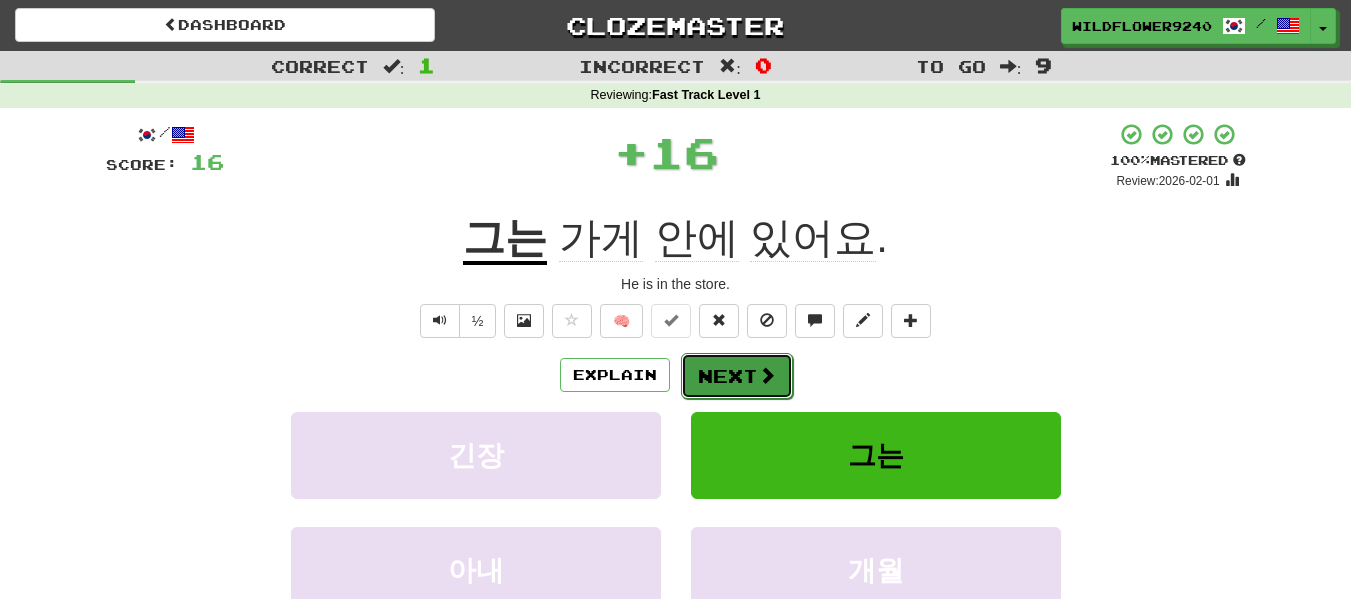 click on "Next" at bounding box center [737, 376] 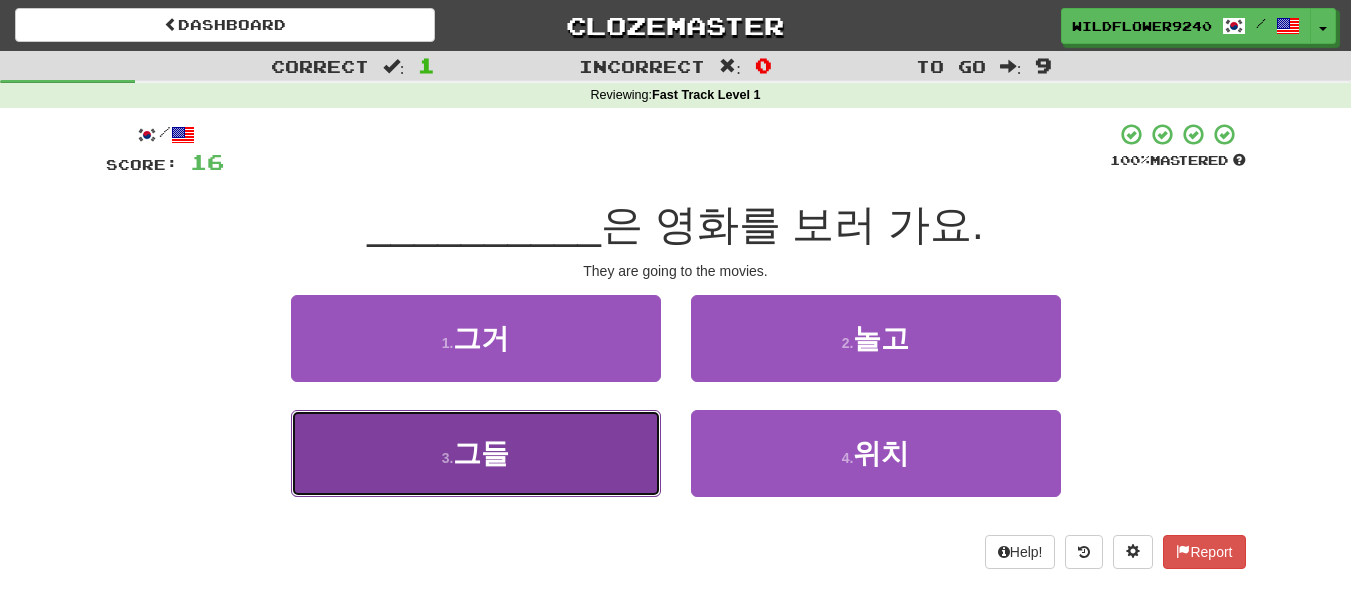 click on "3 .  그들" at bounding box center (476, 453) 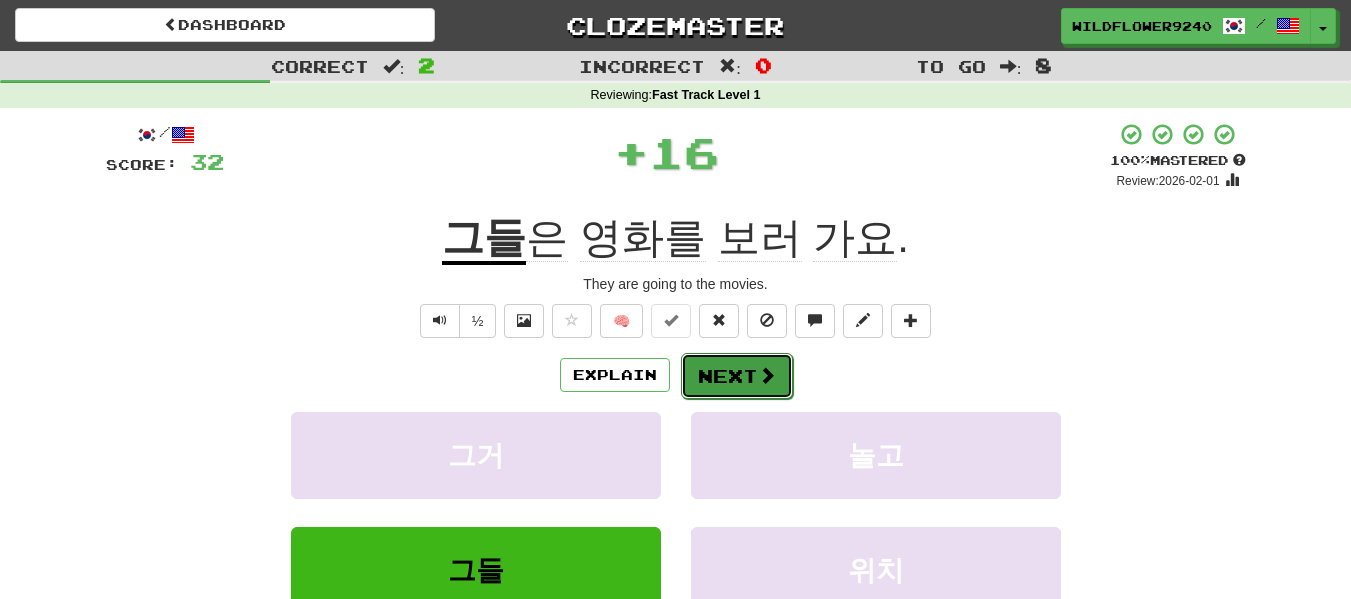 click on "Next" at bounding box center (737, 376) 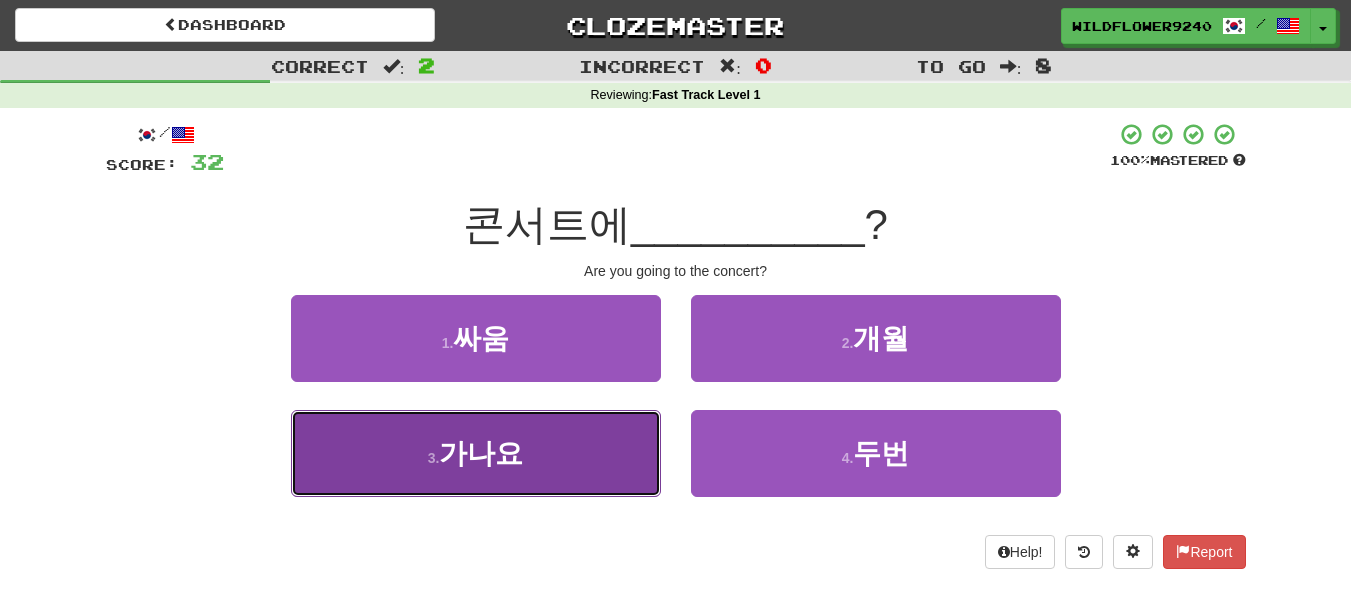 click on "3 .  가나요" at bounding box center [476, 453] 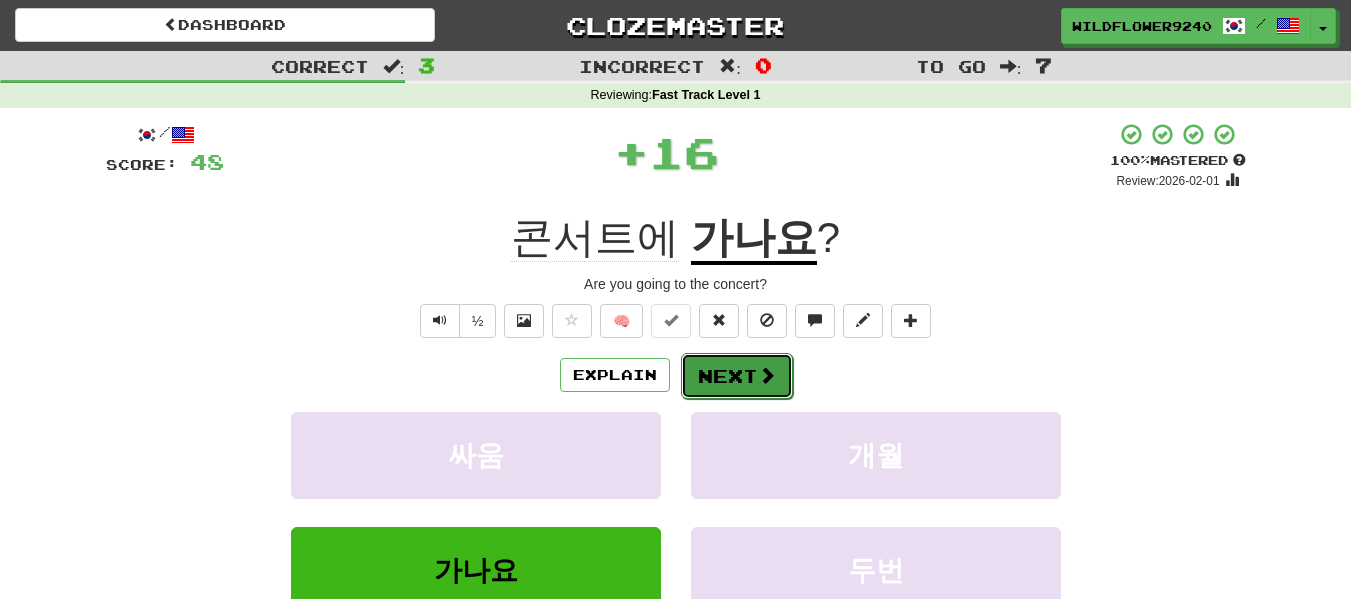 click on "Next" at bounding box center (737, 376) 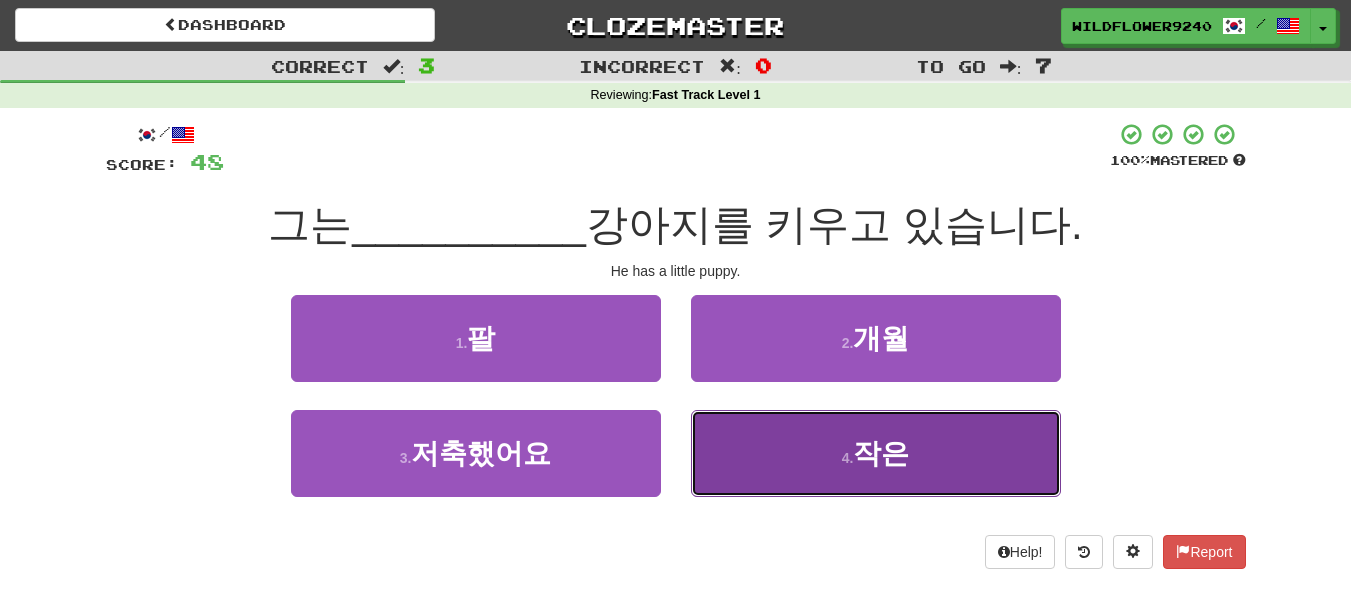 click on "4 .  작은" at bounding box center [876, 453] 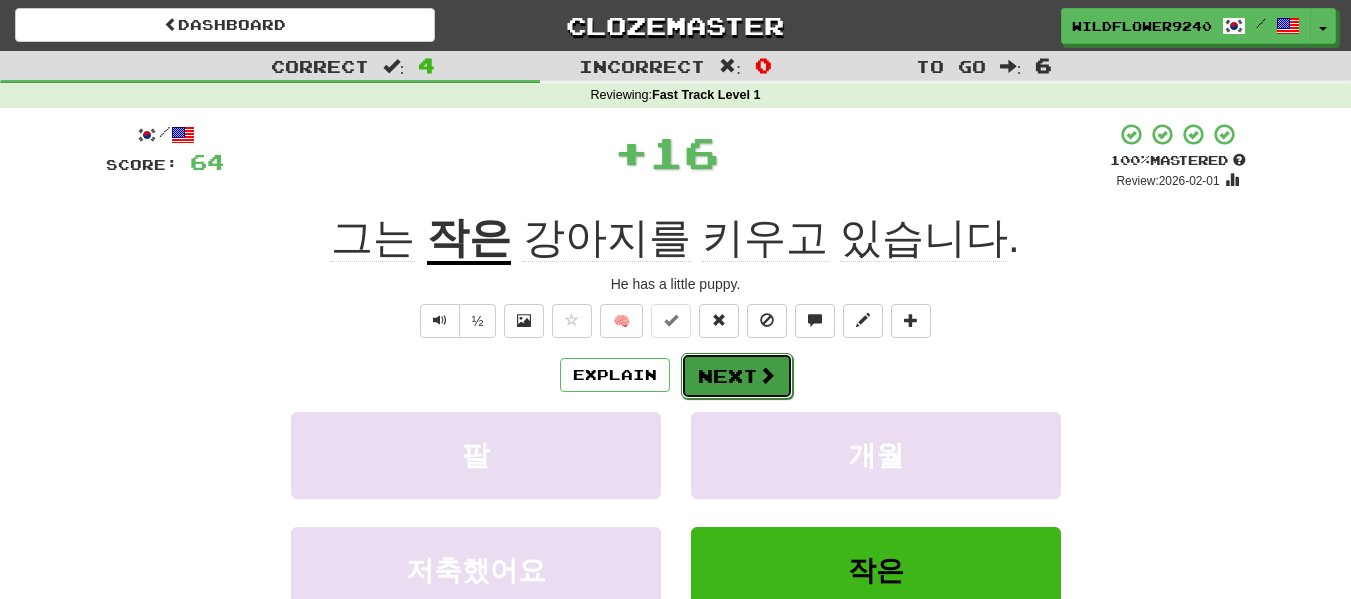click on "Next" at bounding box center [737, 376] 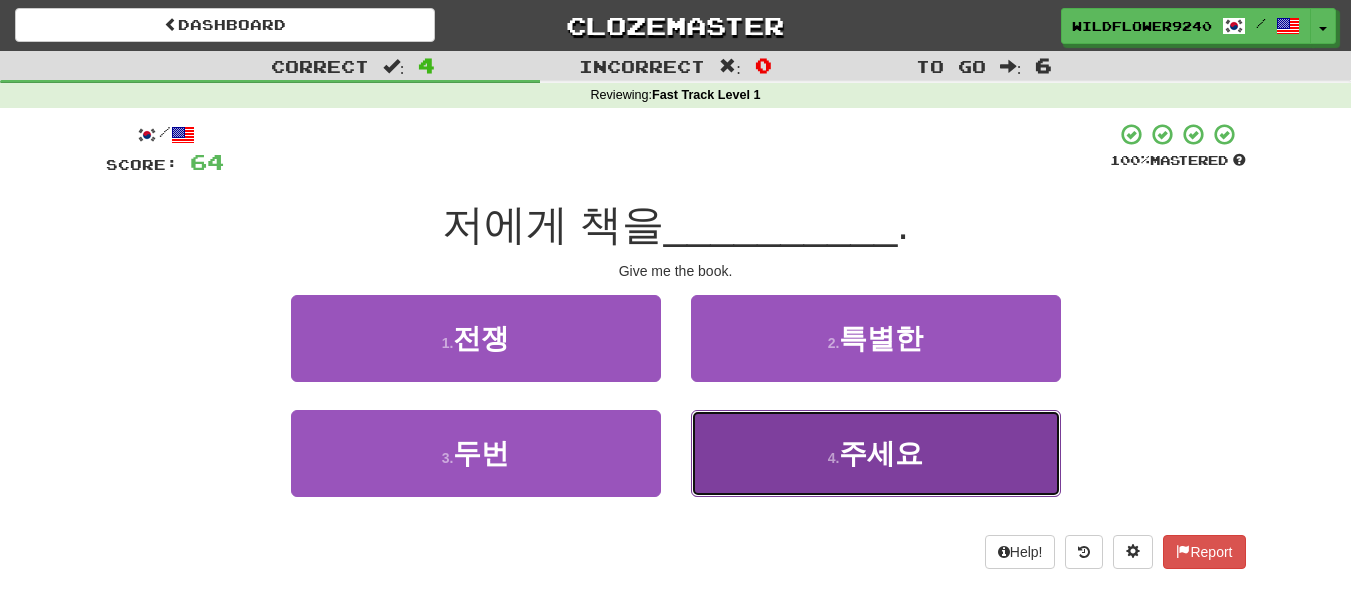 click on "4 .  주세요" at bounding box center [876, 453] 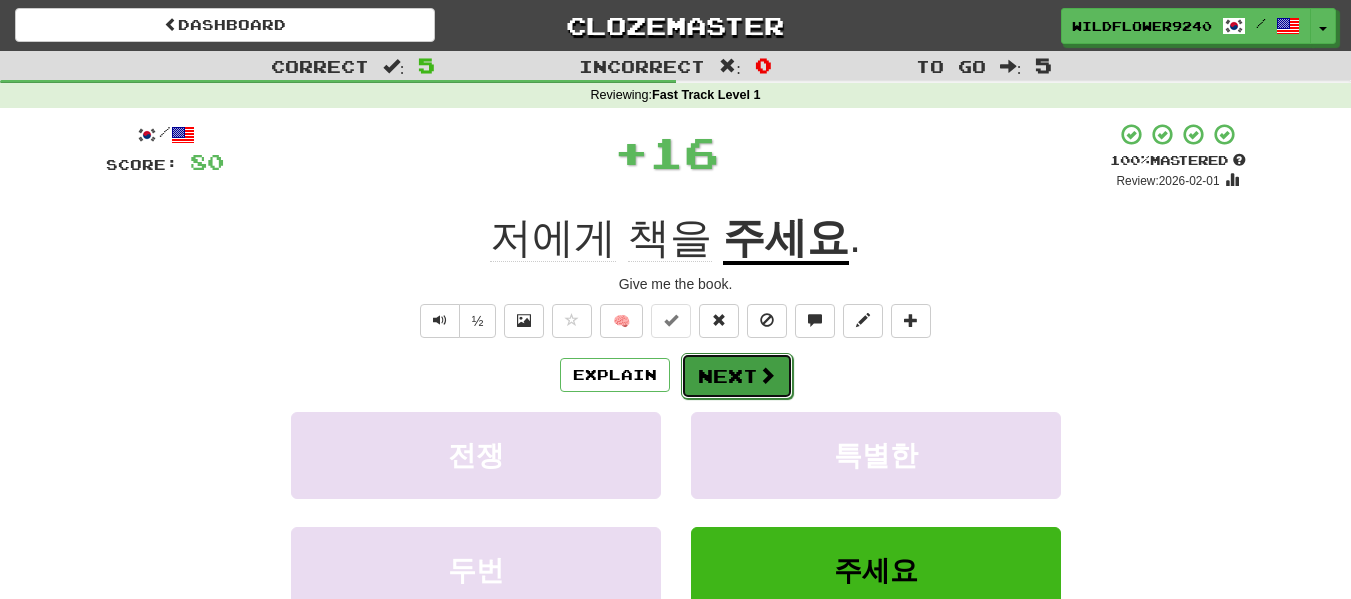 click on "Next" at bounding box center [737, 376] 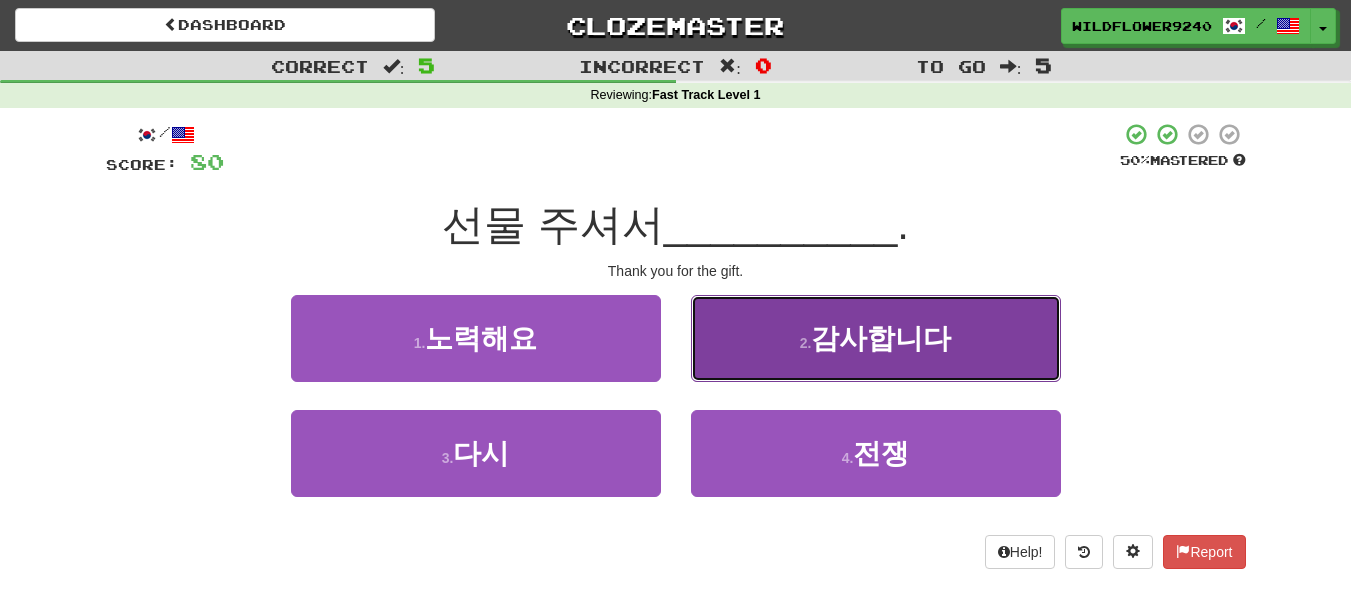 click on "2 .  감사합니다" at bounding box center [876, 338] 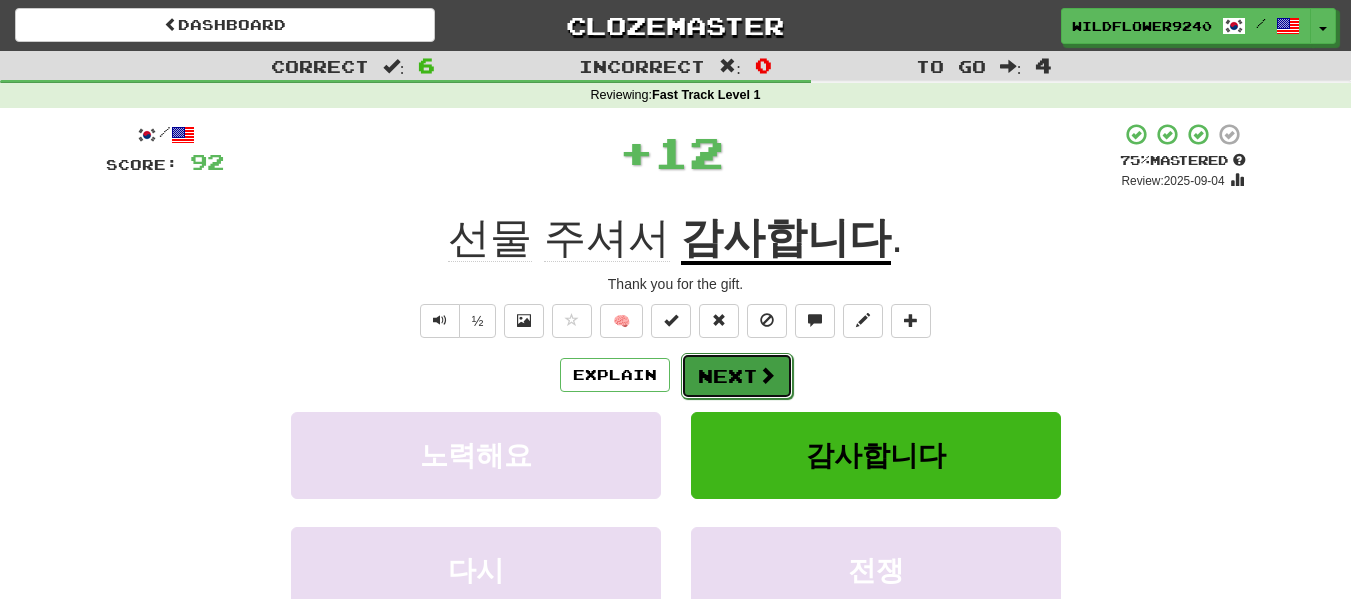 click on "Next" at bounding box center [737, 376] 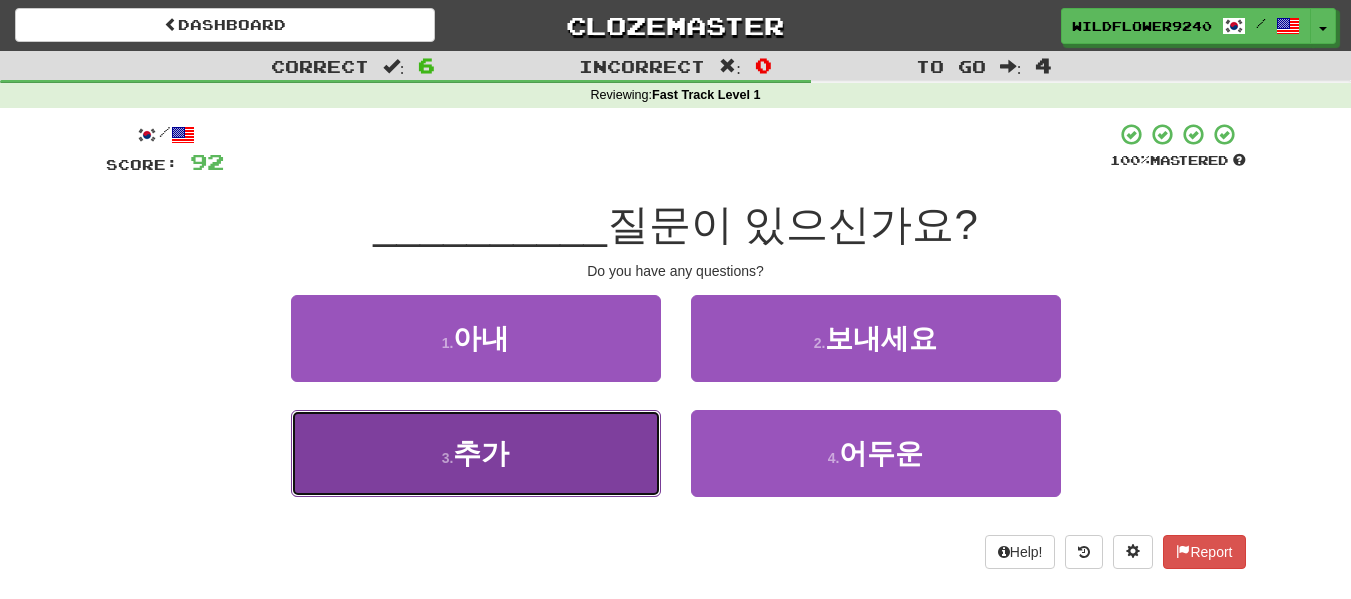 click on "3 .  추가" at bounding box center [476, 453] 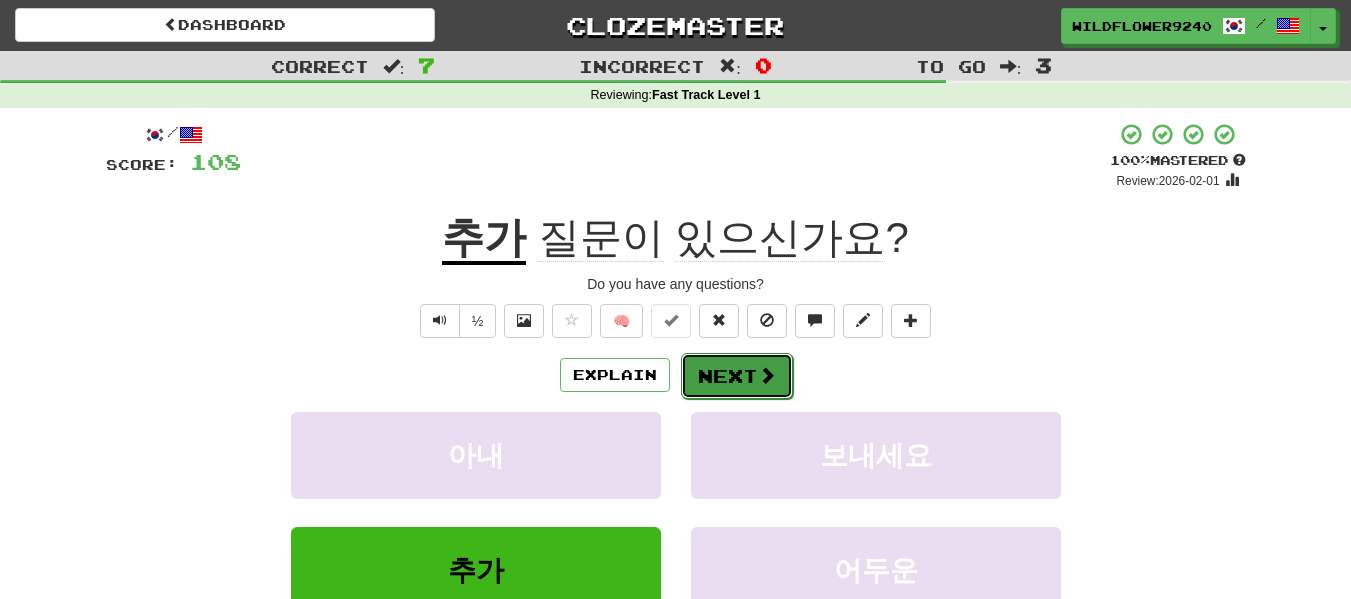 click on "Next" at bounding box center (737, 376) 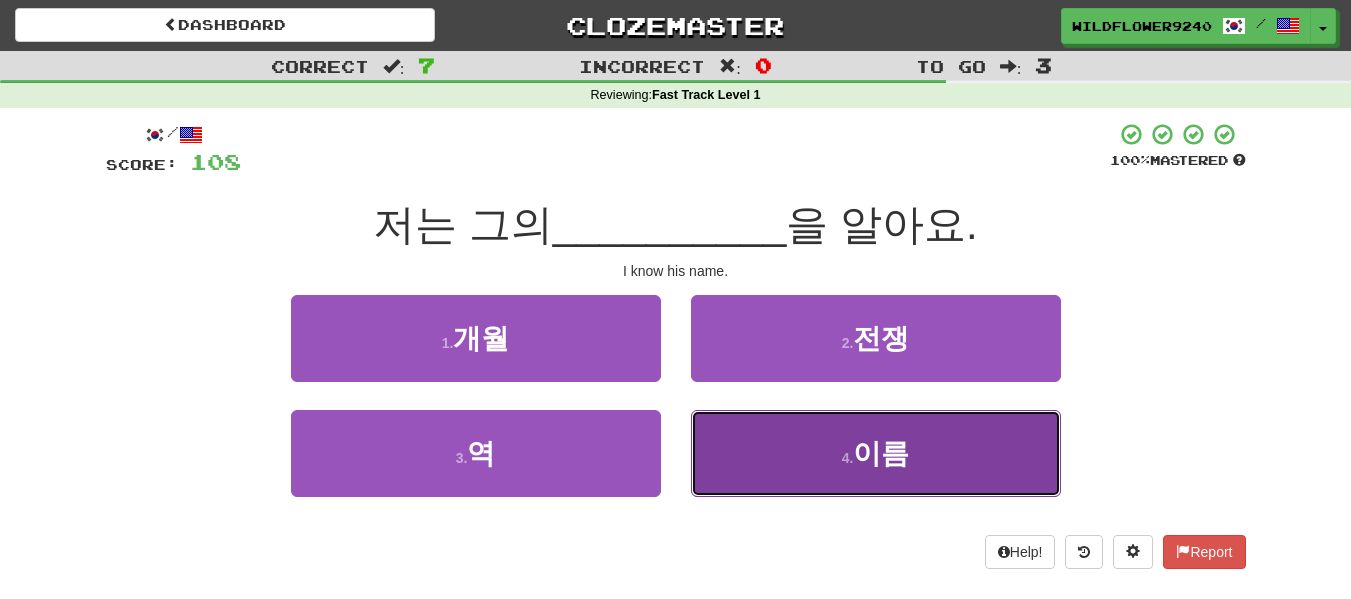 click on "4 .  이름" at bounding box center [876, 453] 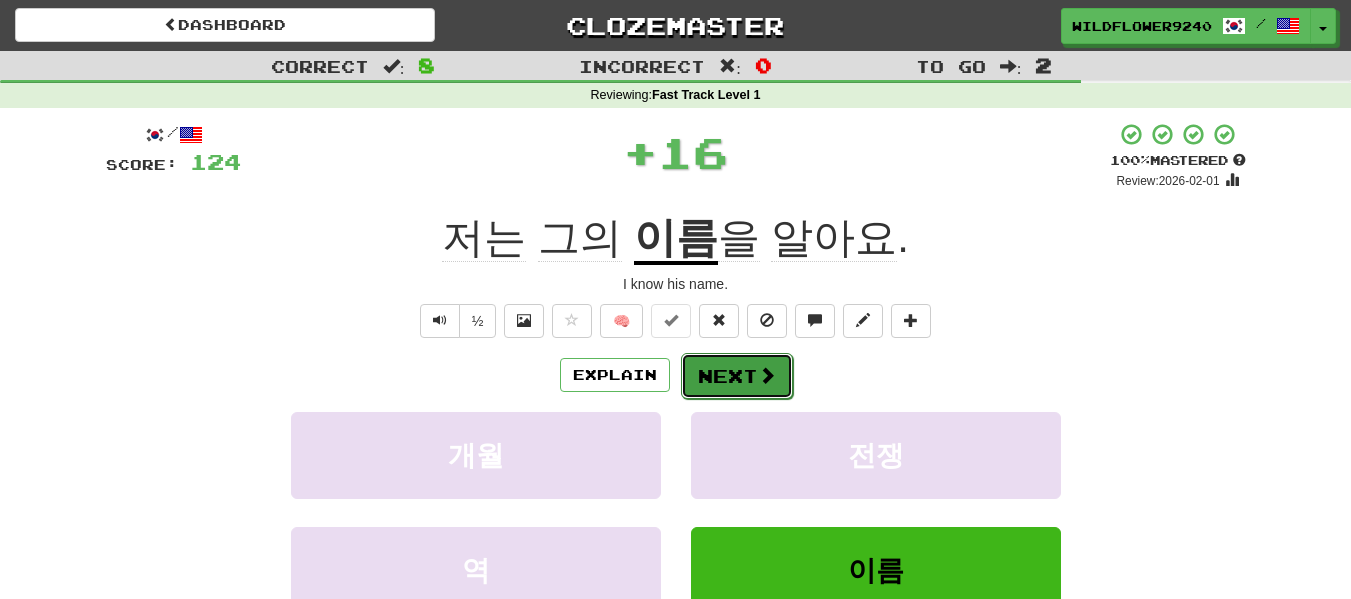 click on "Next" at bounding box center (737, 376) 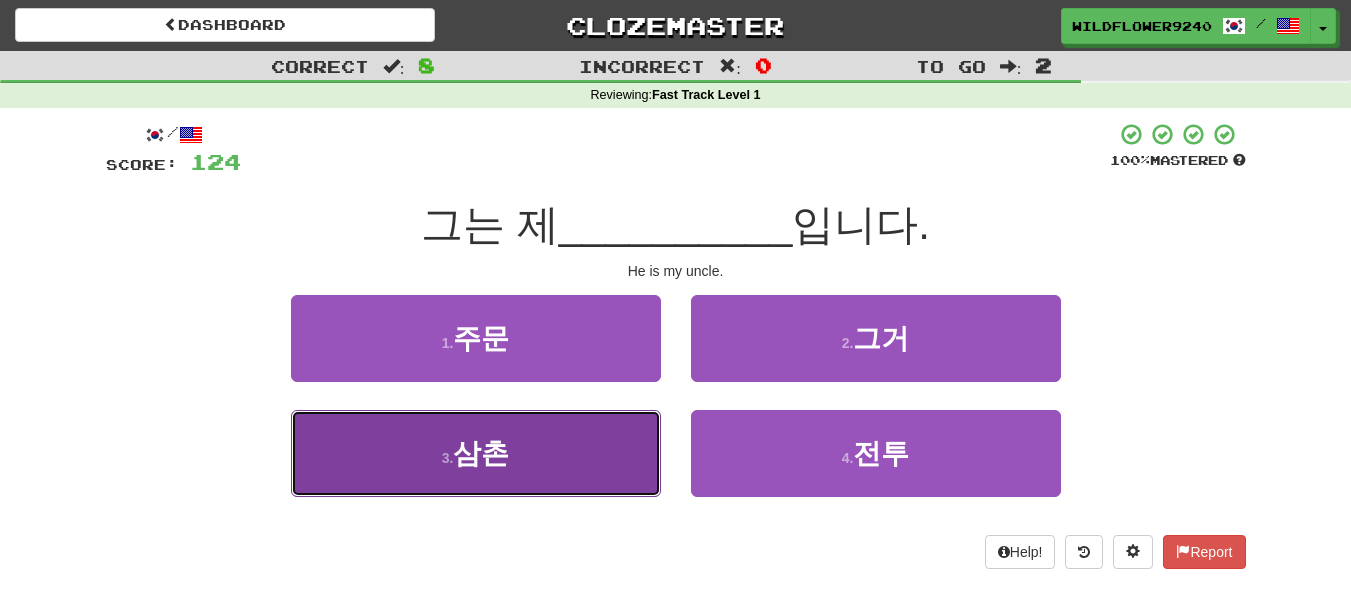 click on "3 .  삼촌" at bounding box center (476, 453) 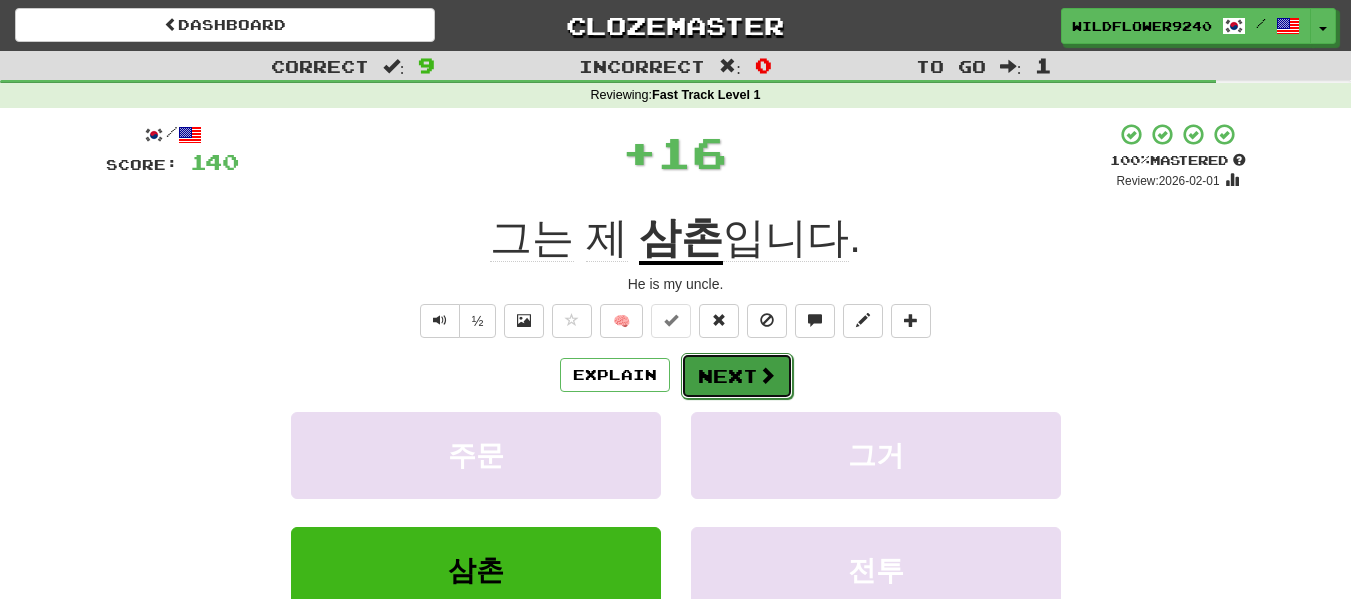 click on "Next" at bounding box center (737, 376) 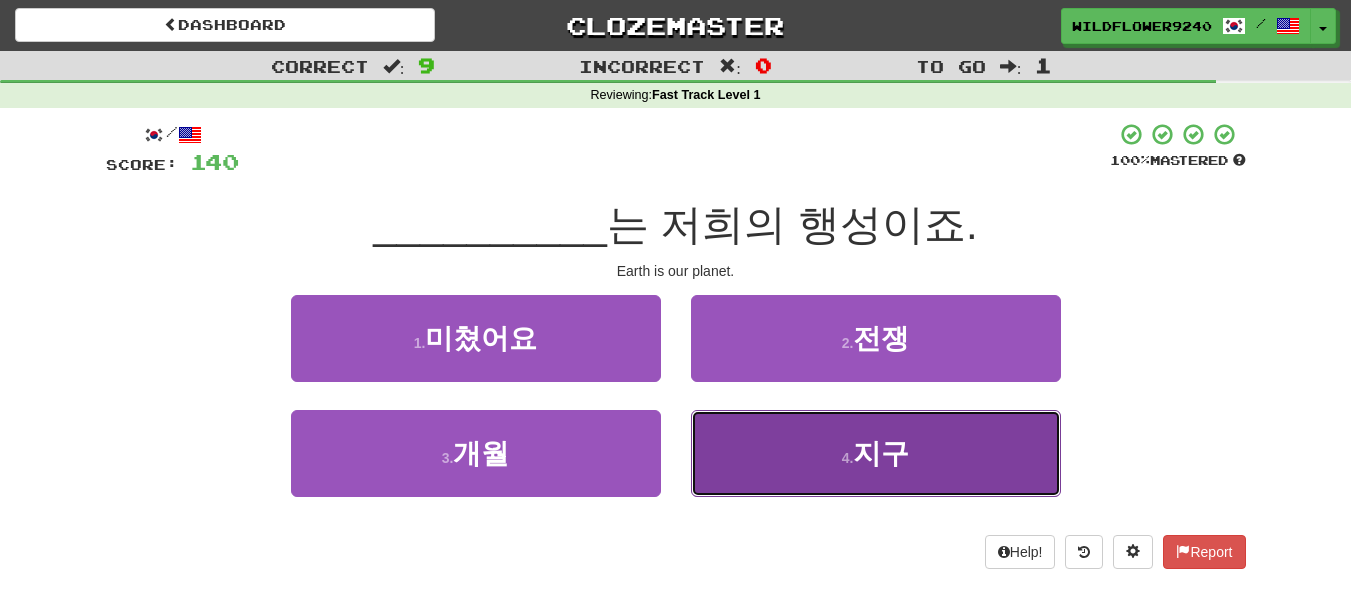 click on "4 .  지구" at bounding box center [876, 453] 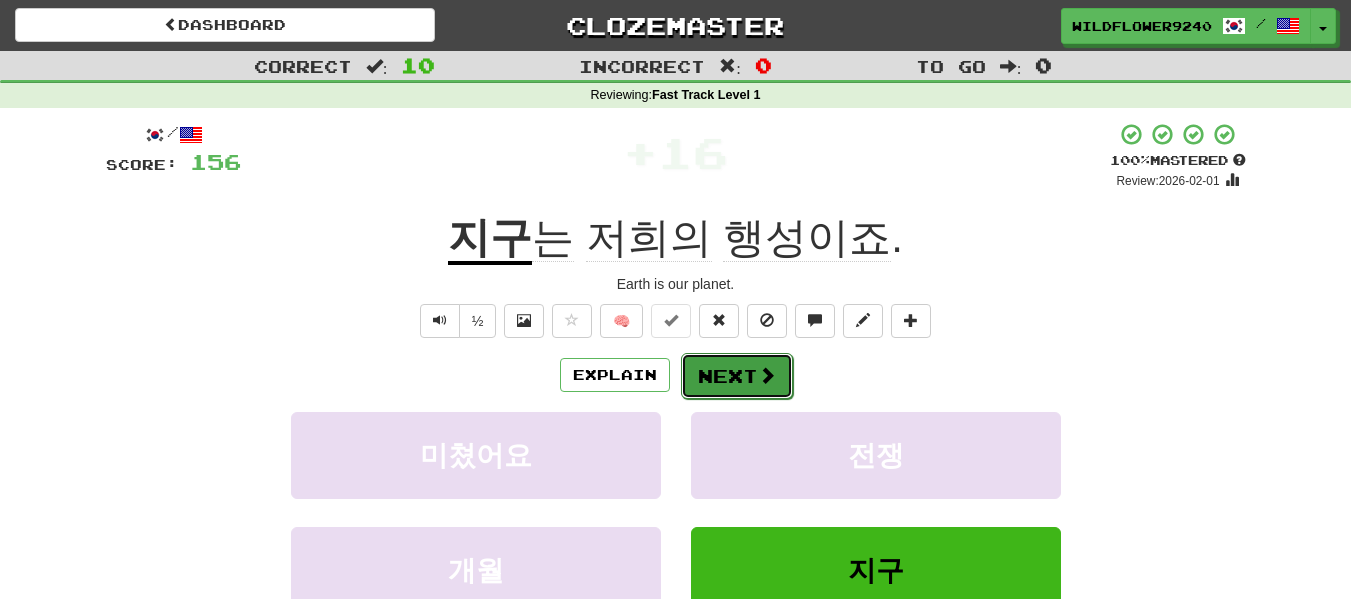 click on "Next" at bounding box center (737, 376) 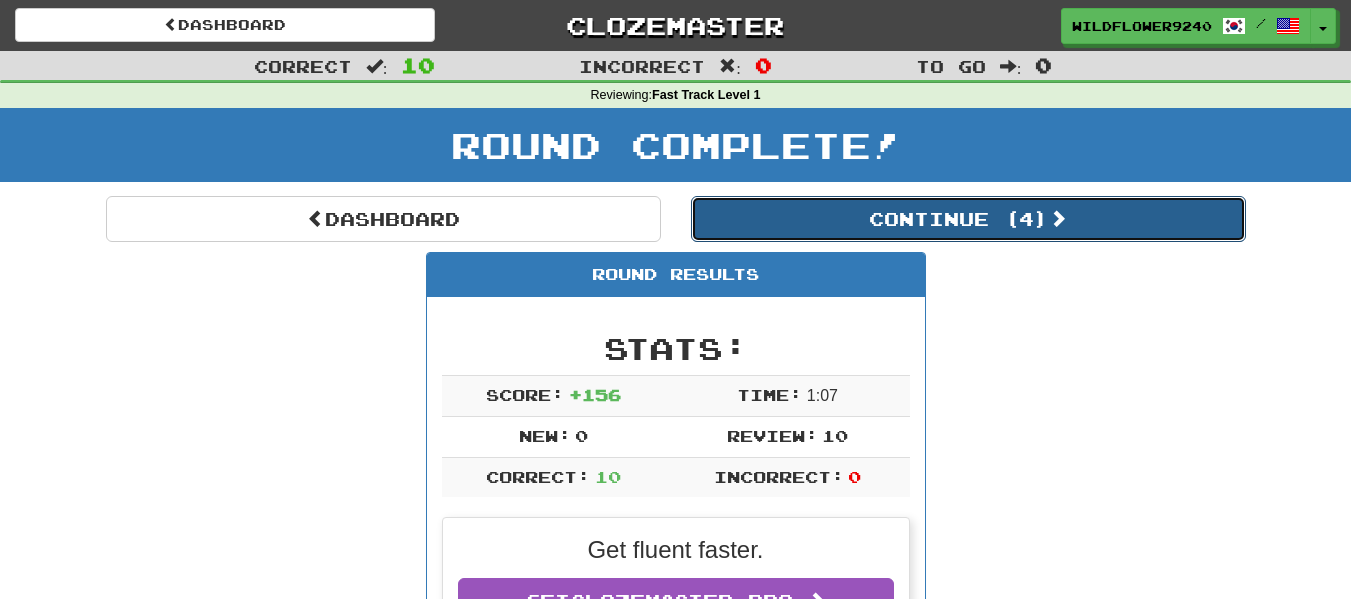 click on "Continue ( 4 )" at bounding box center (968, 219) 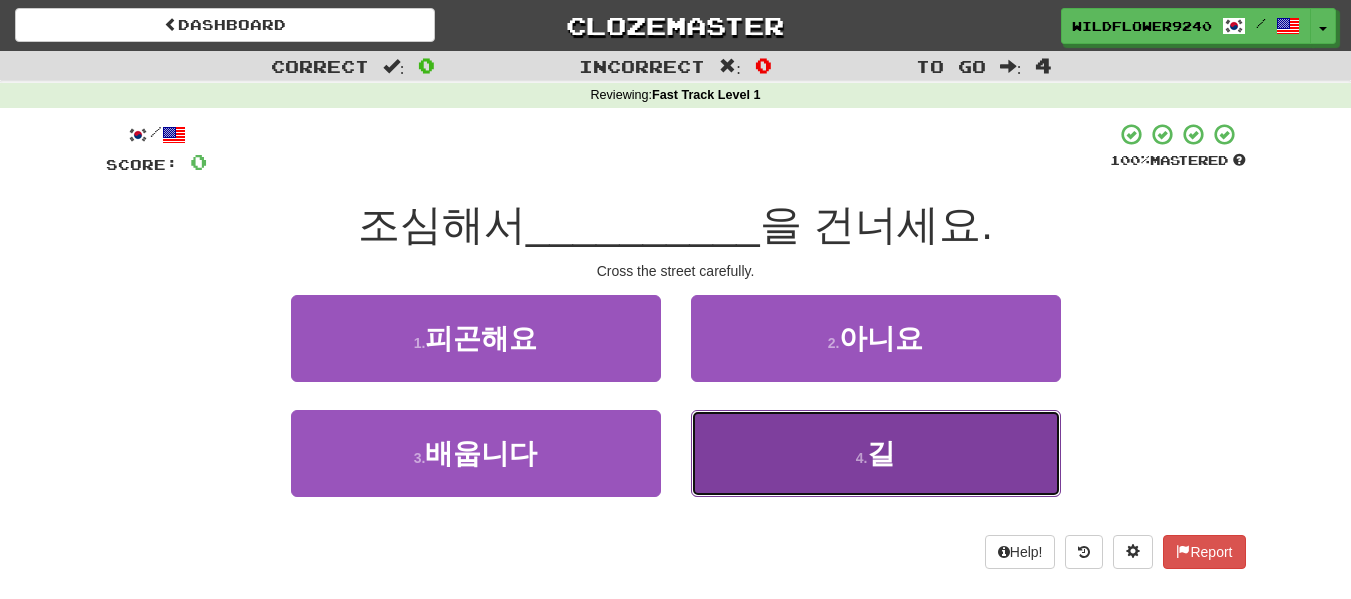 click on "4 .  길" at bounding box center (876, 453) 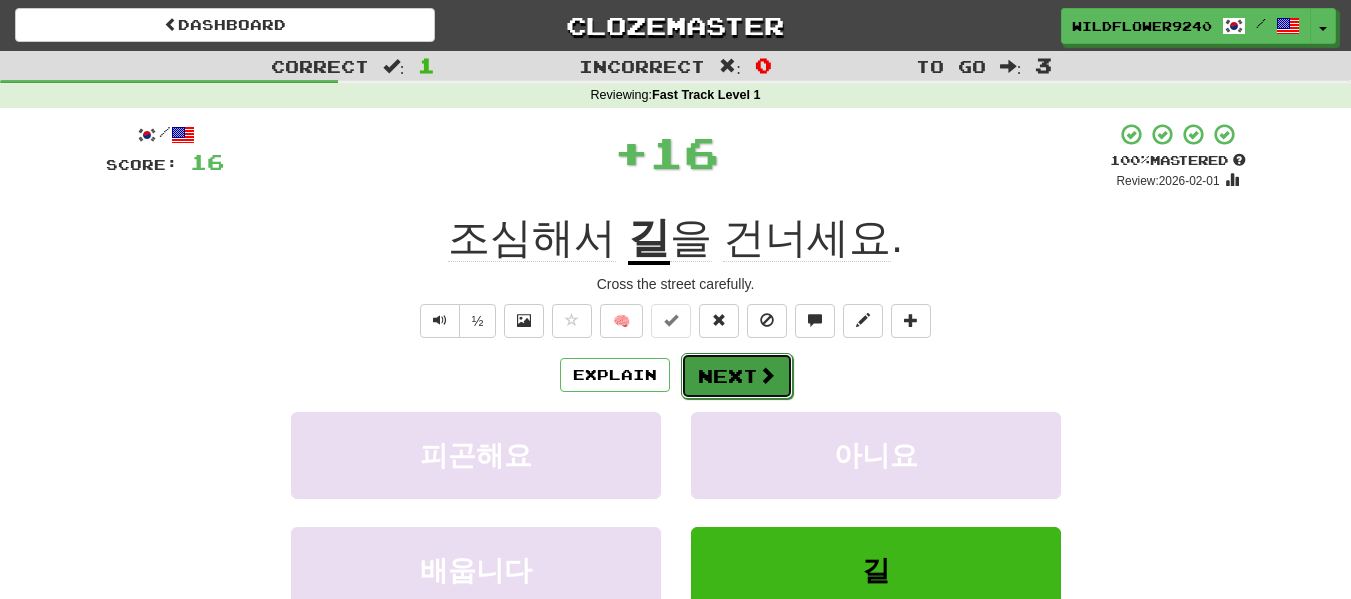 click on "Next" at bounding box center (737, 376) 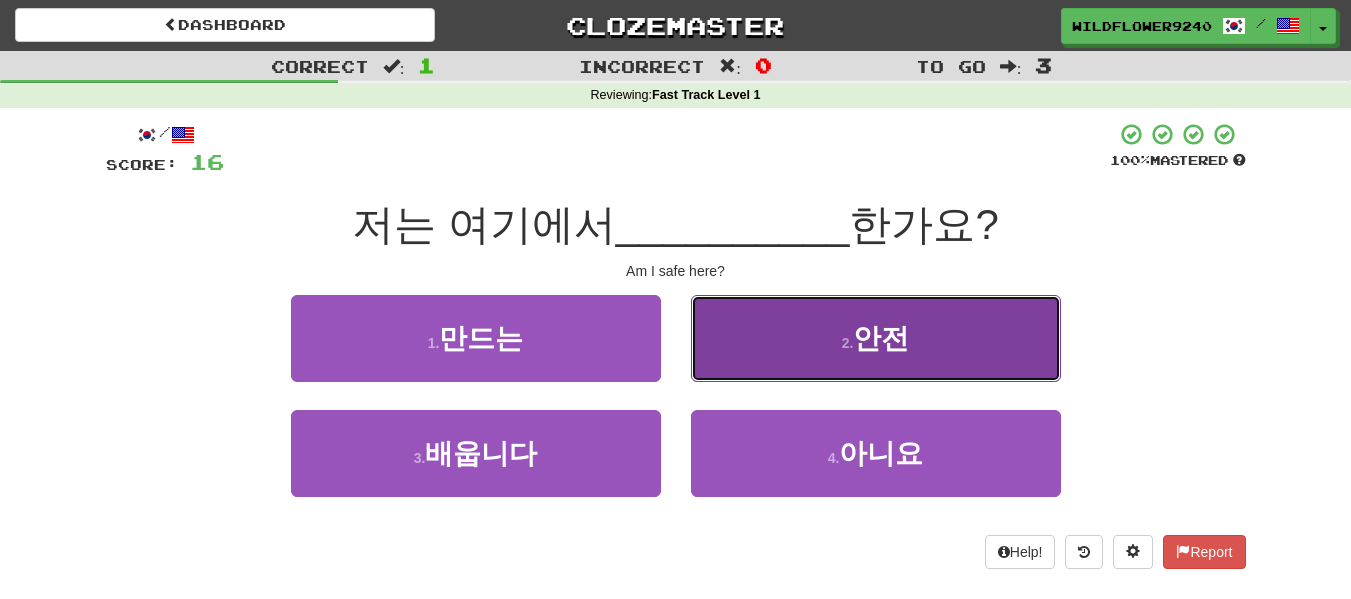 click on "2 .  안전" at bounding box center (876, 338) 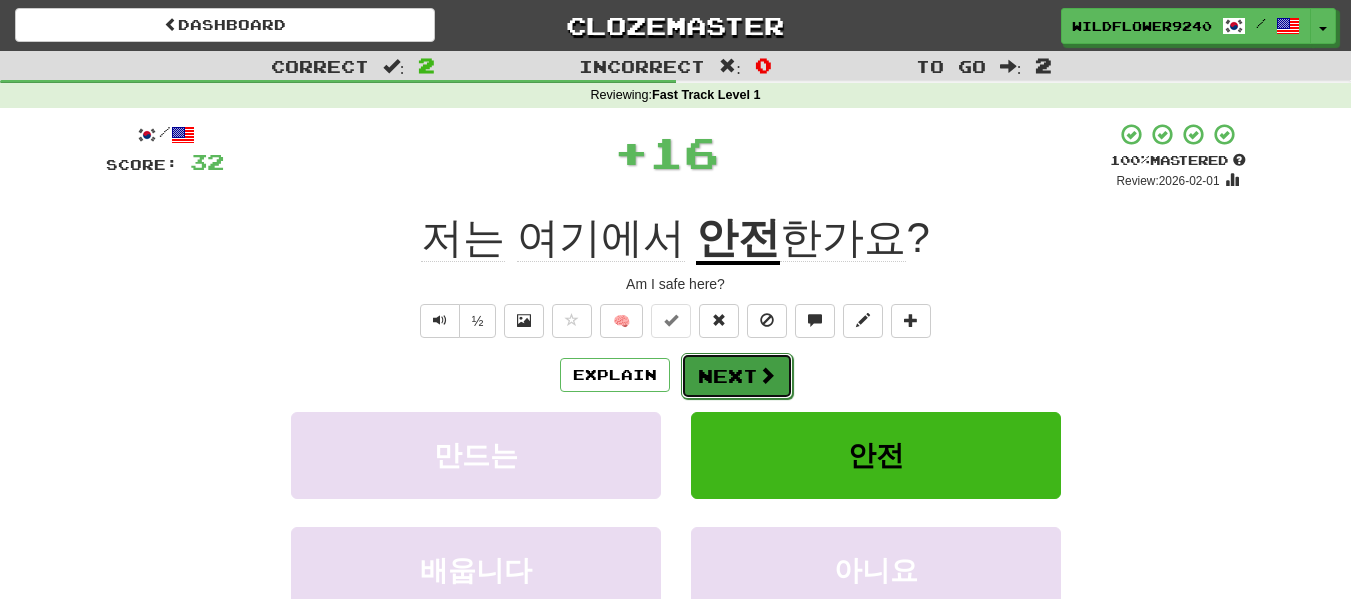 click on "Next" at bounding box center (737, 376) 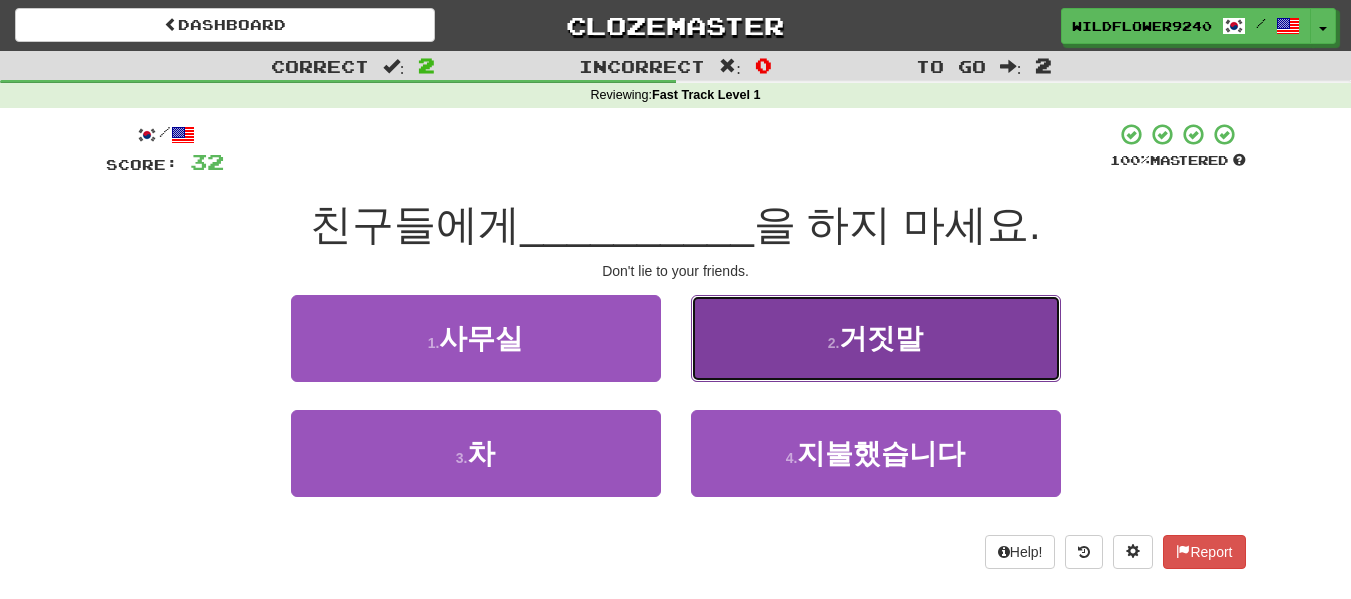 click on "2 .  거짓말" at bounding box center [876, 338] 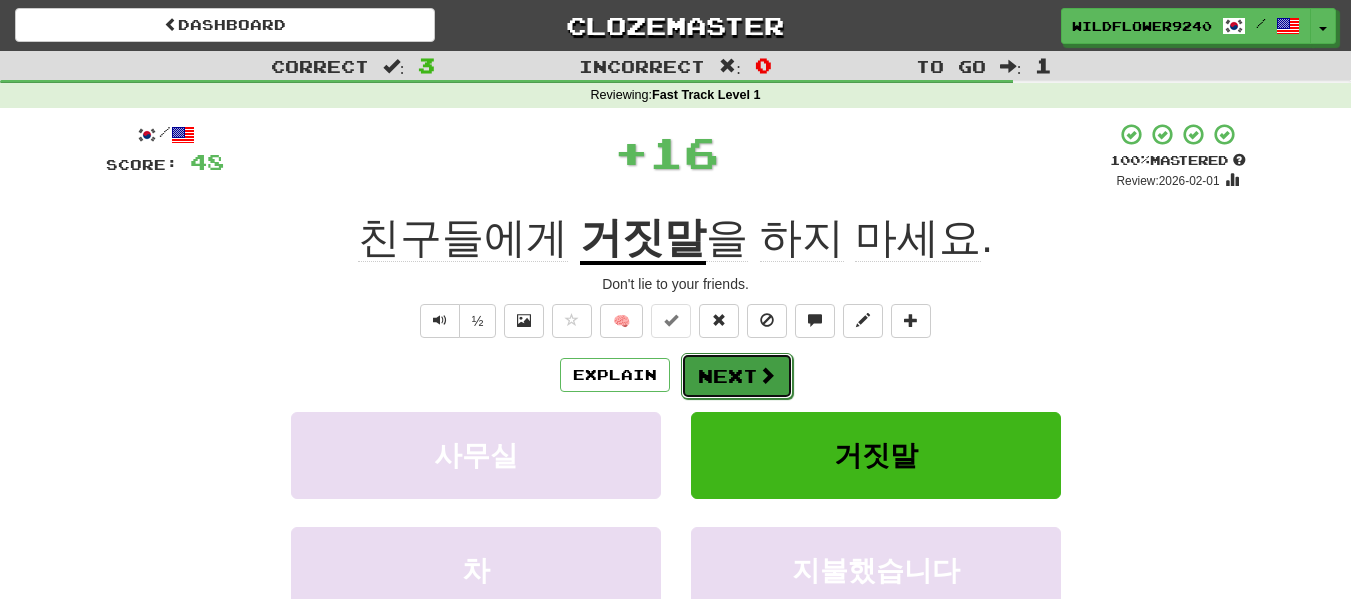 click at bounding box center (767, 375) 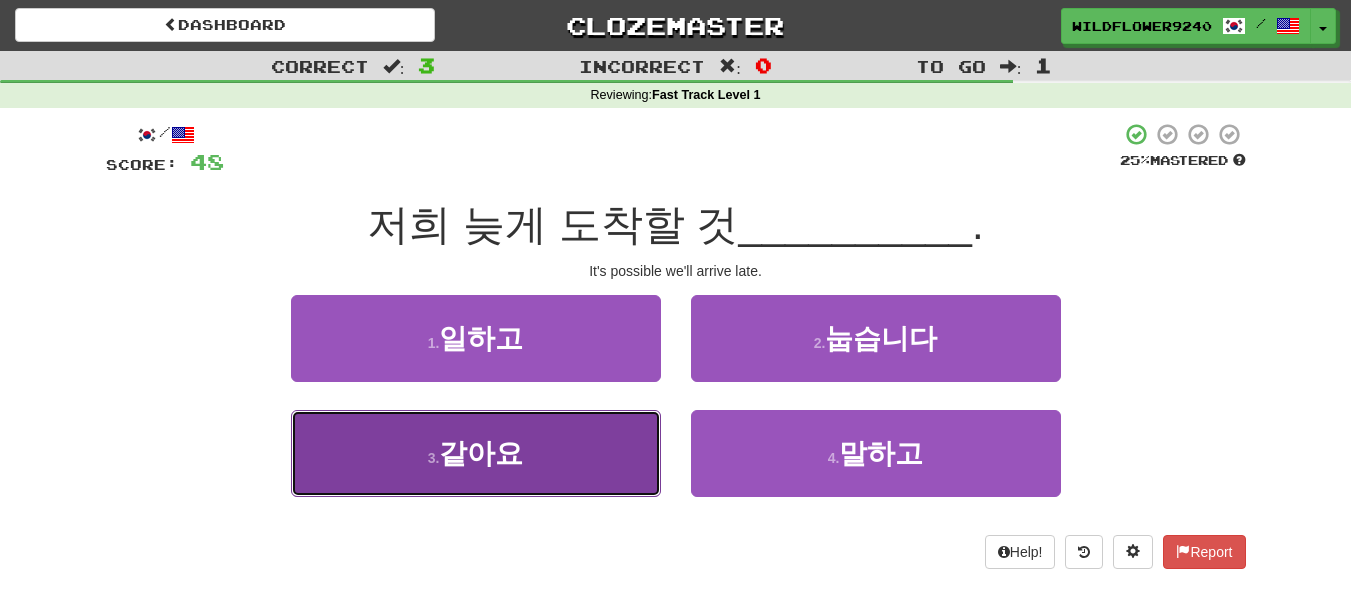 click on "3 .  같아요" at bounding box center (476, 453) 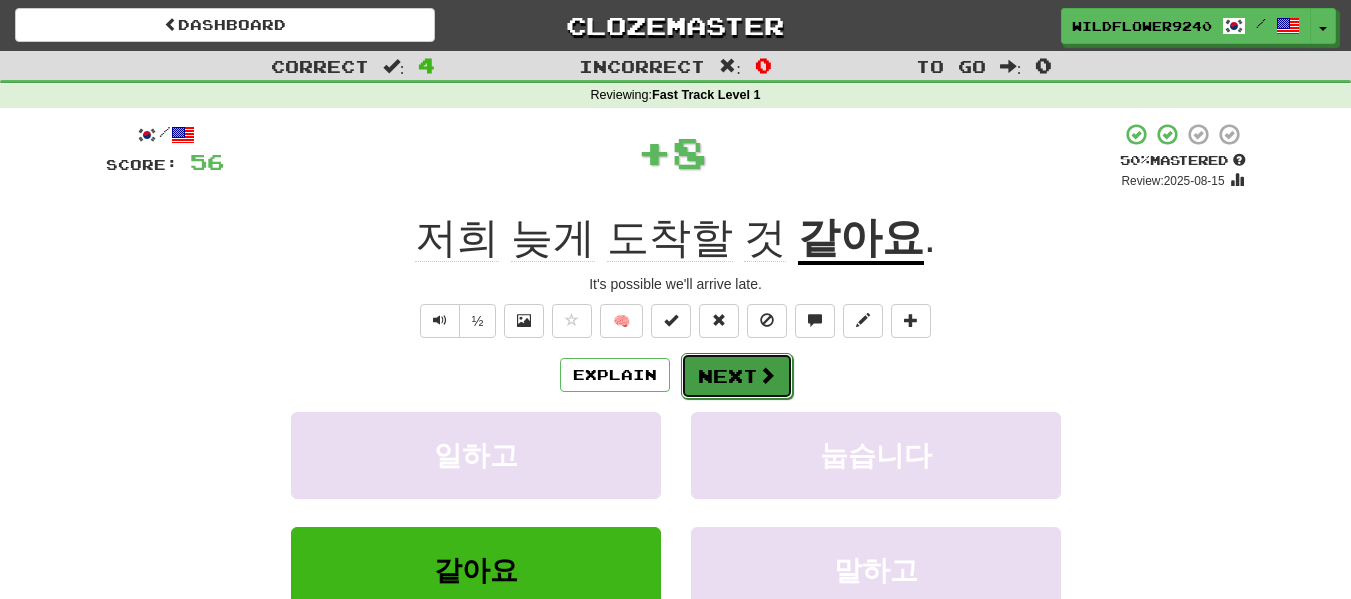 click on "Next" at bounding box center (737, 376) 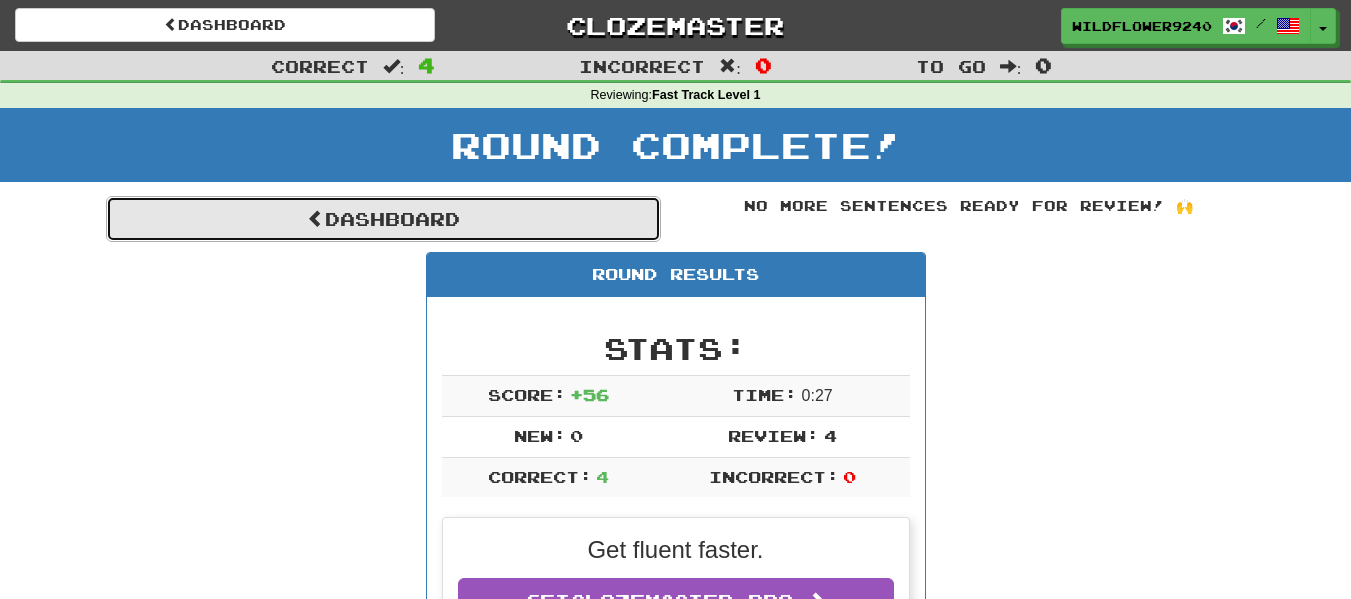 click on "Dashboard" at bounding box center [383, 219] 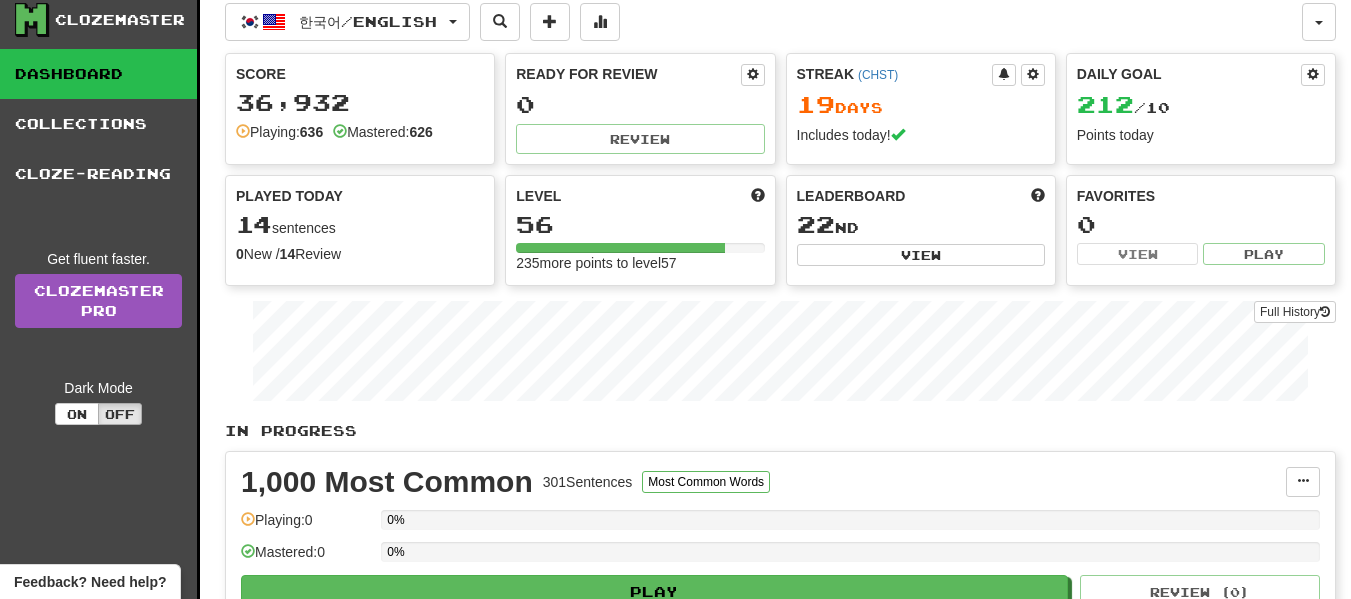 scroll, scrollTop: 0, scrollLeft: 0, axis: both 